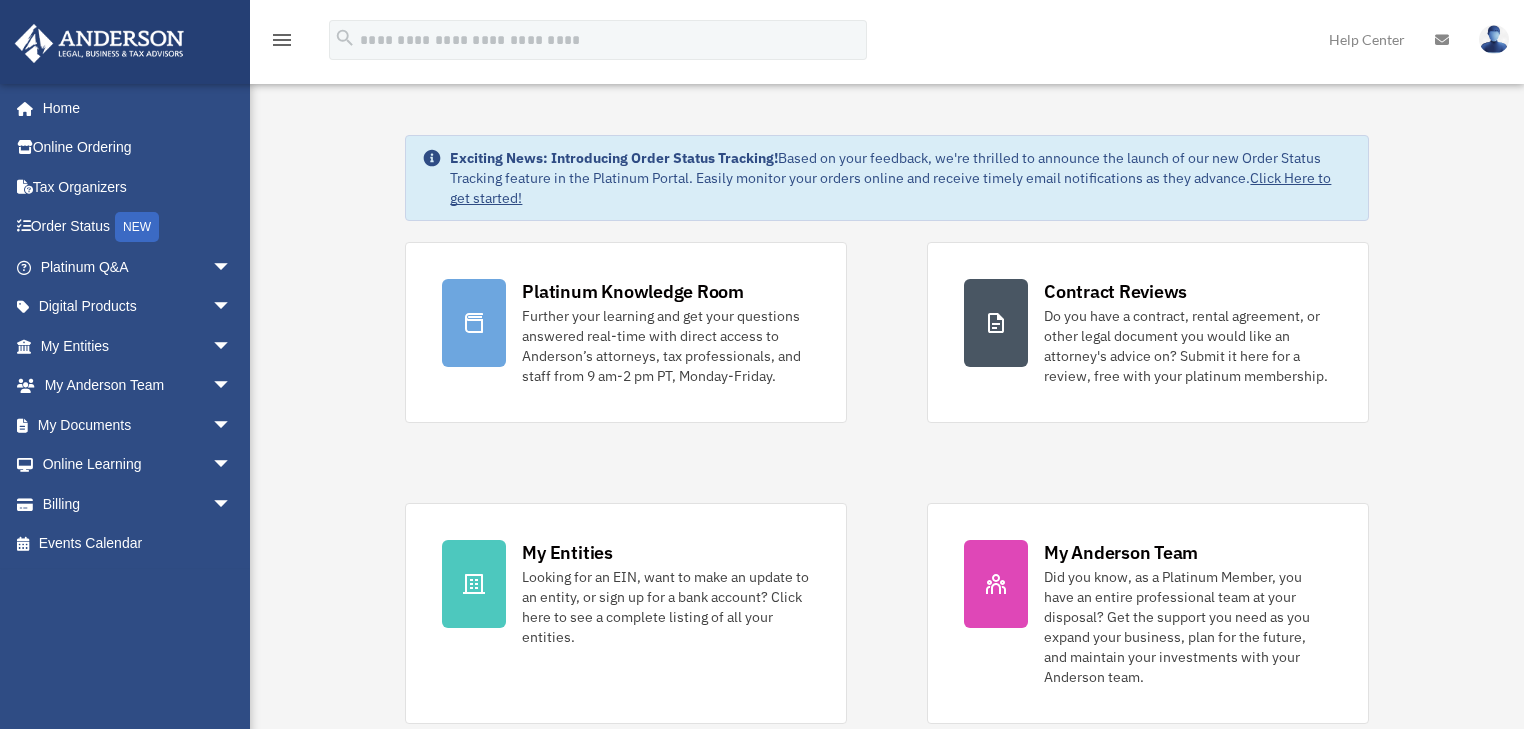 scroll, scrollTop: 0, scrollLeft: 0, axis: both 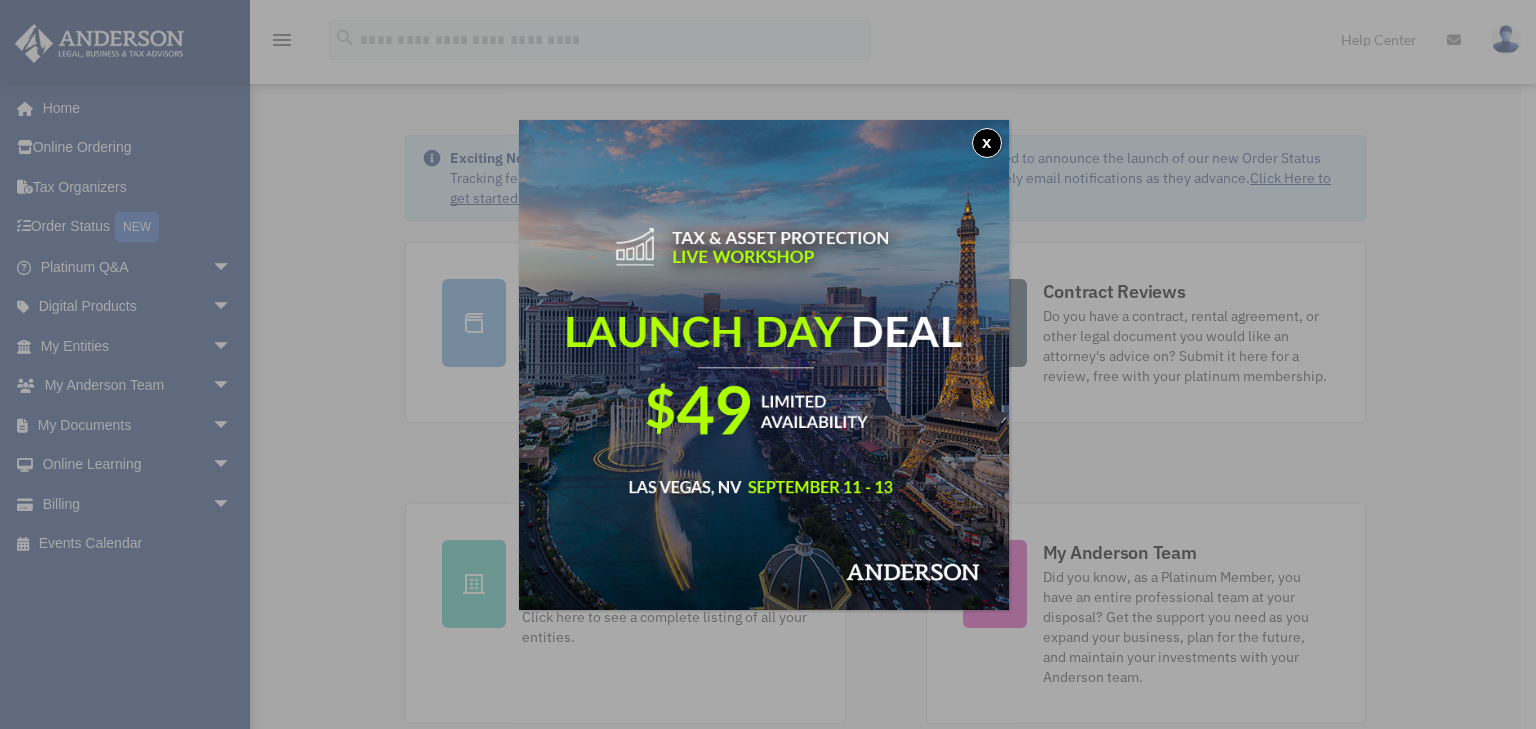 click on "x" at bounding box center (987, 143) 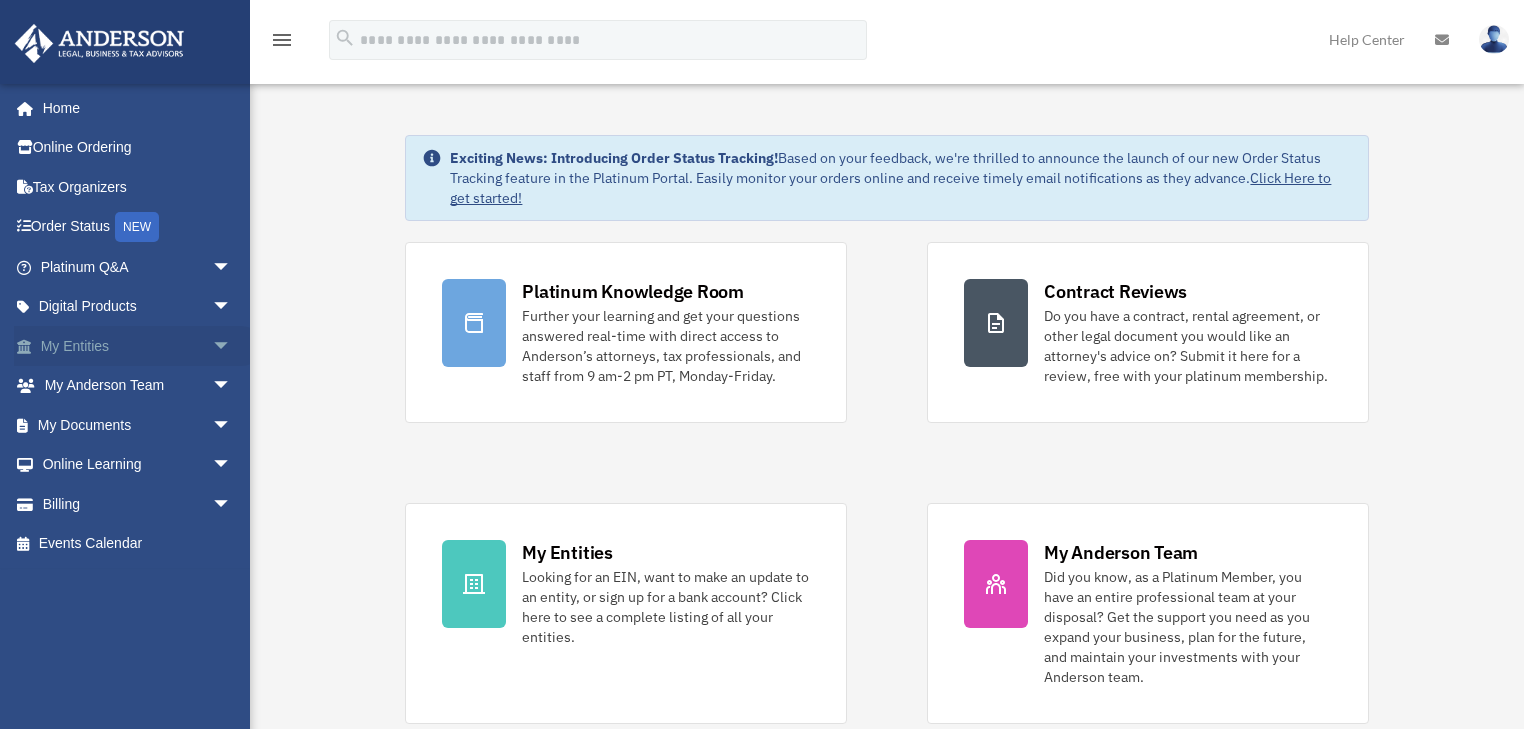 click on "arrow_drop_down" at bounding box center [232, 346] 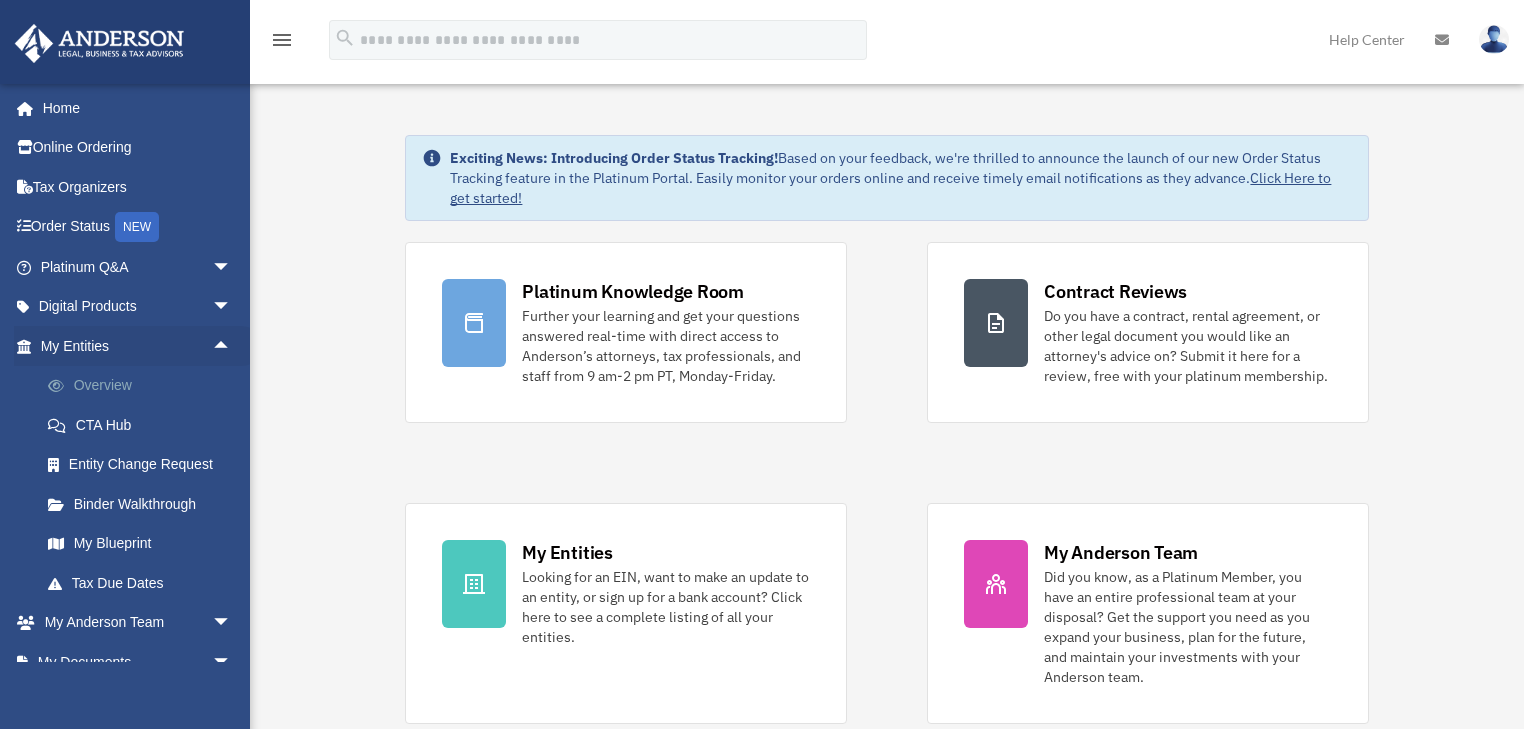 click on "Overview" at bounding box center (145, 386) 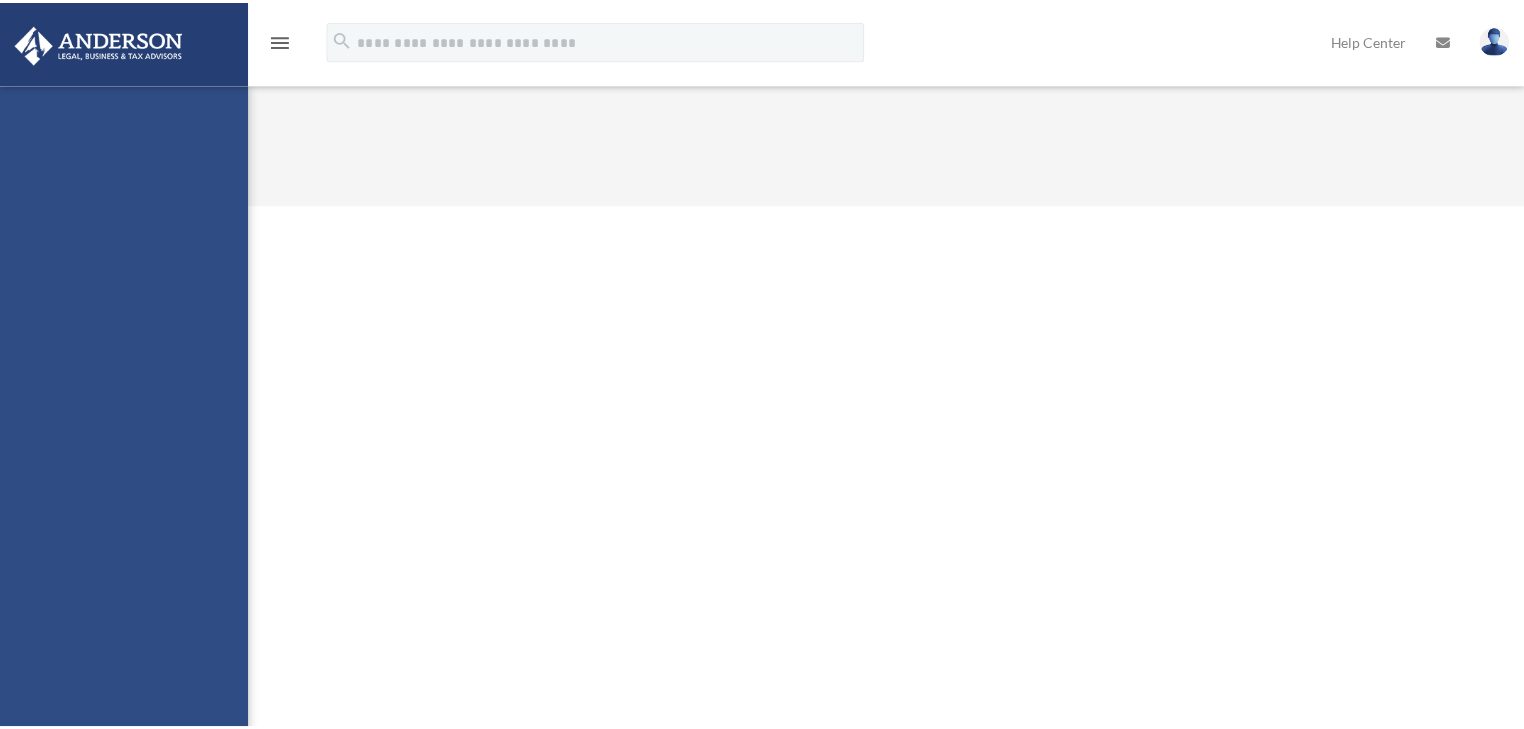 scroll, scrollTop: 0, scrollLeft: 0, axis: both 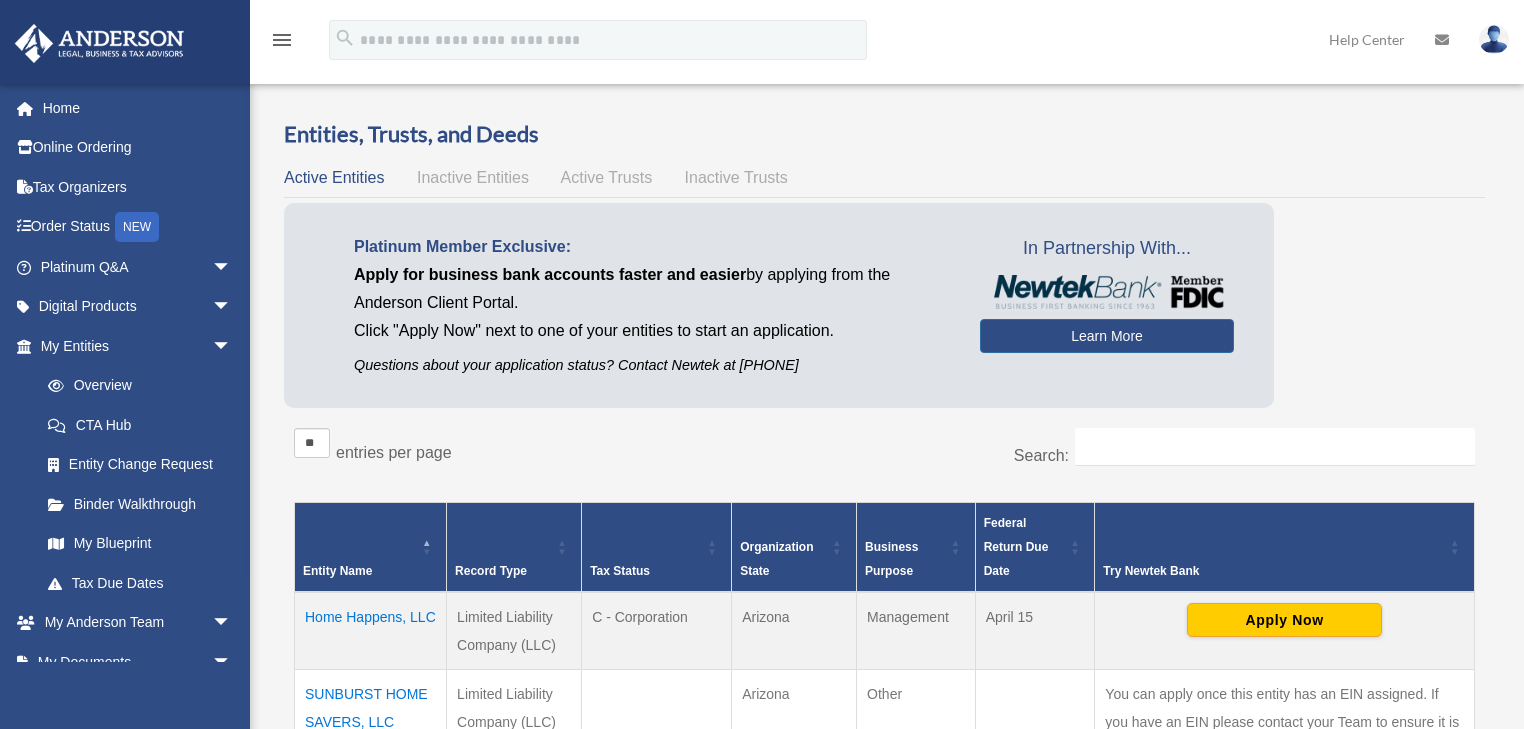 click on "Home Happens, LLC" at bounding box center (371, 631) 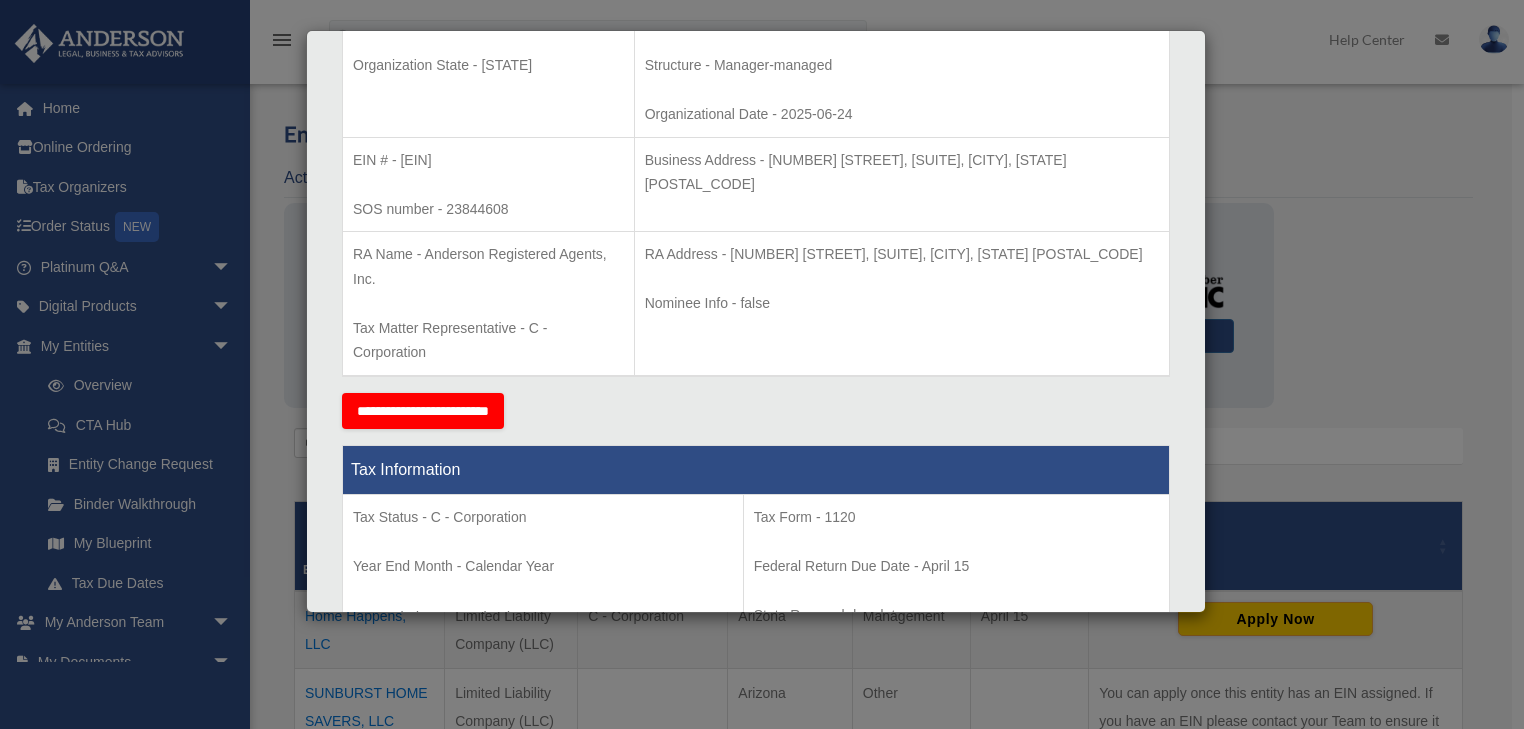 scroll, scrollTop: 528, scrollLeft: 0, axis: vertical 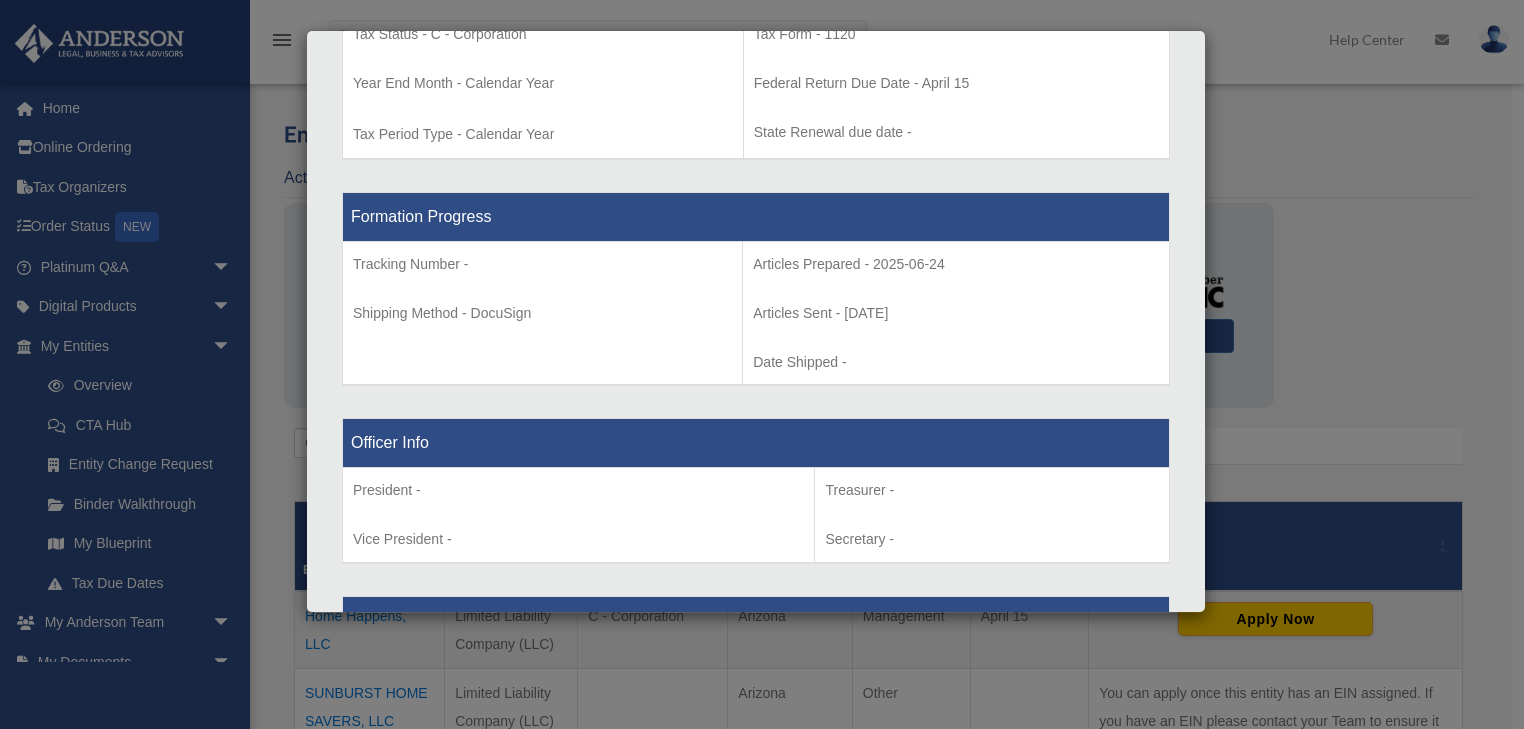 click on "Formation Progress
Tracking Number -
Shipping Method - DocuSign
Articles Prepared - 2025-06-24
Articles Sent - 2025-06-24
Date Shipped -" at bounding box center [756, 289] 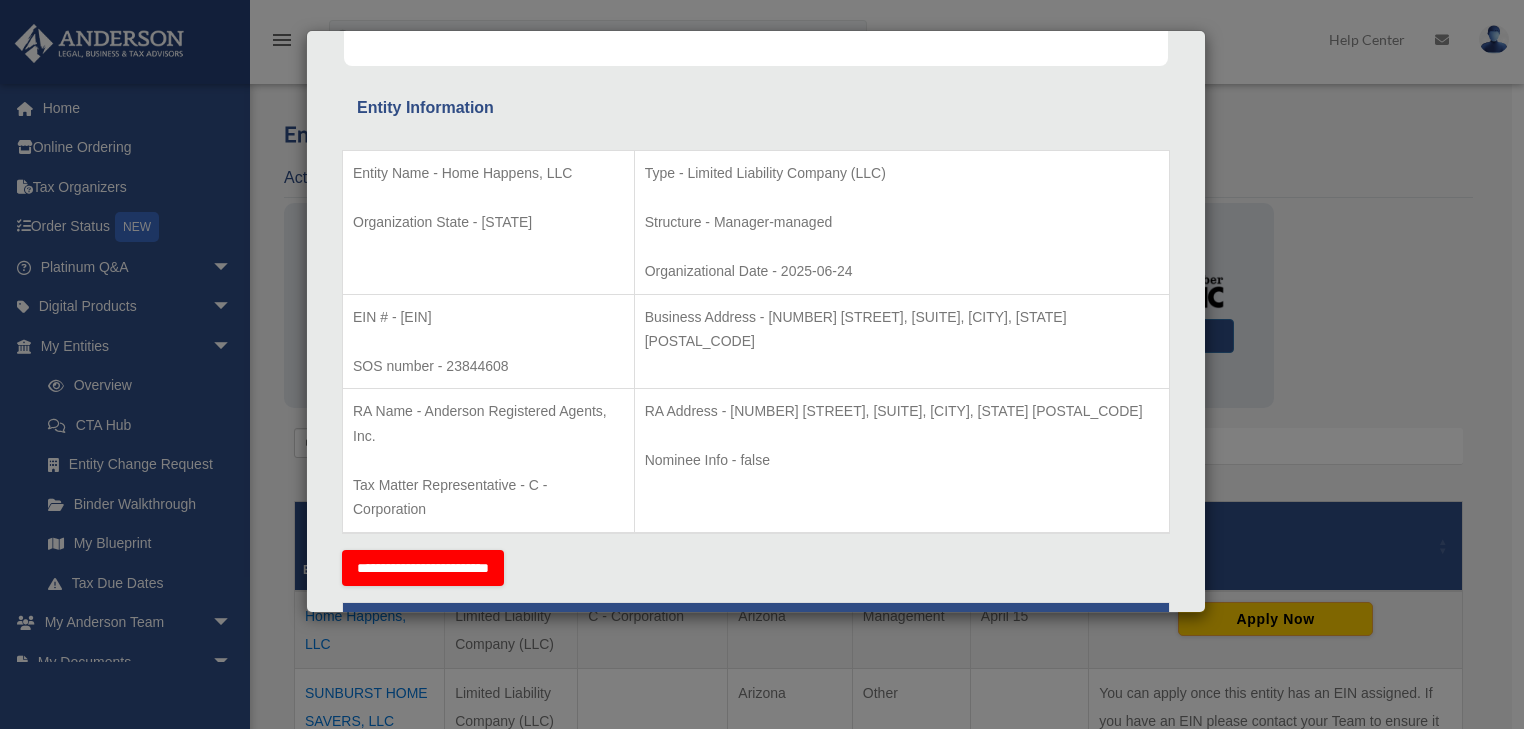 scroll, scrollTop: 0, scrollLeft: 0, axis: both 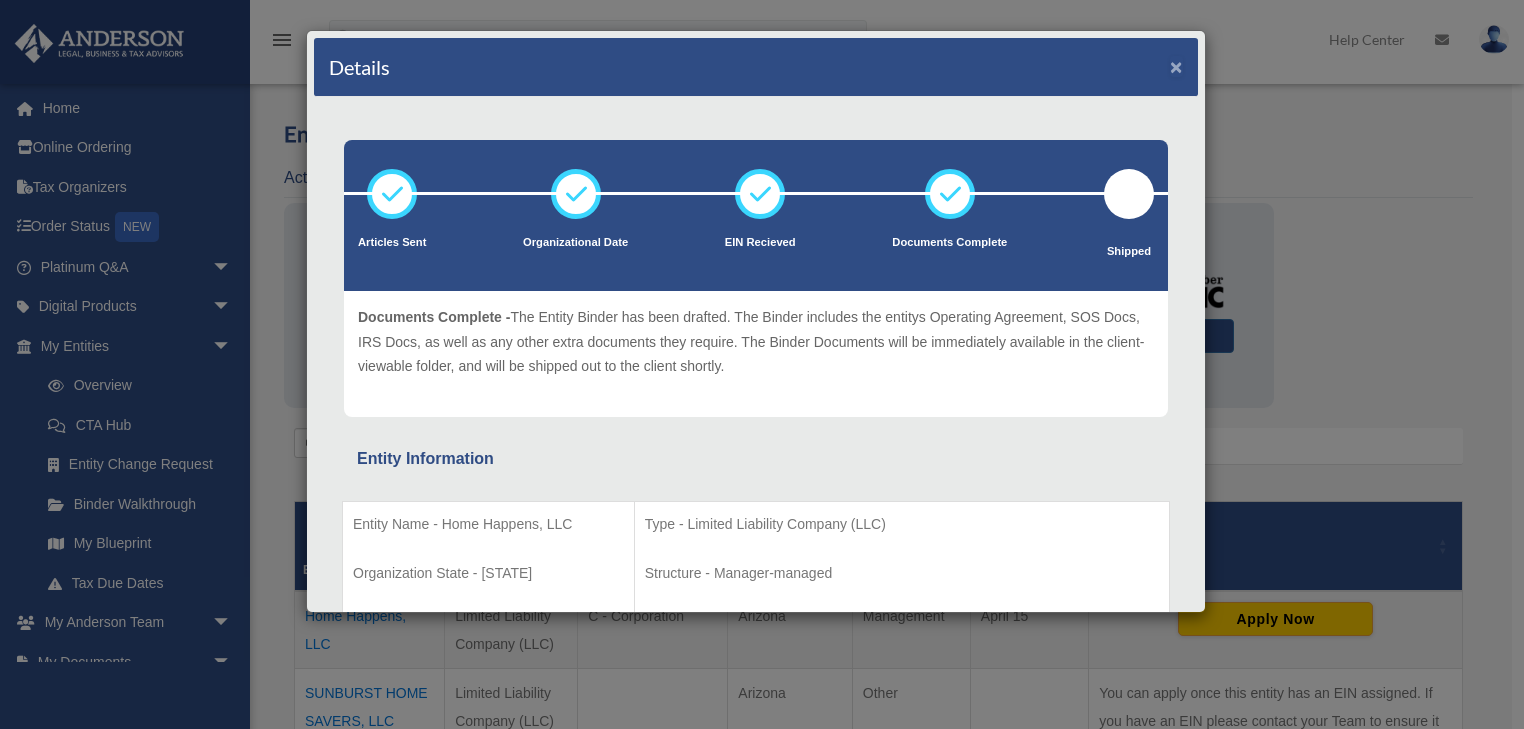 click on "×" at bounding box center [1176, 66] 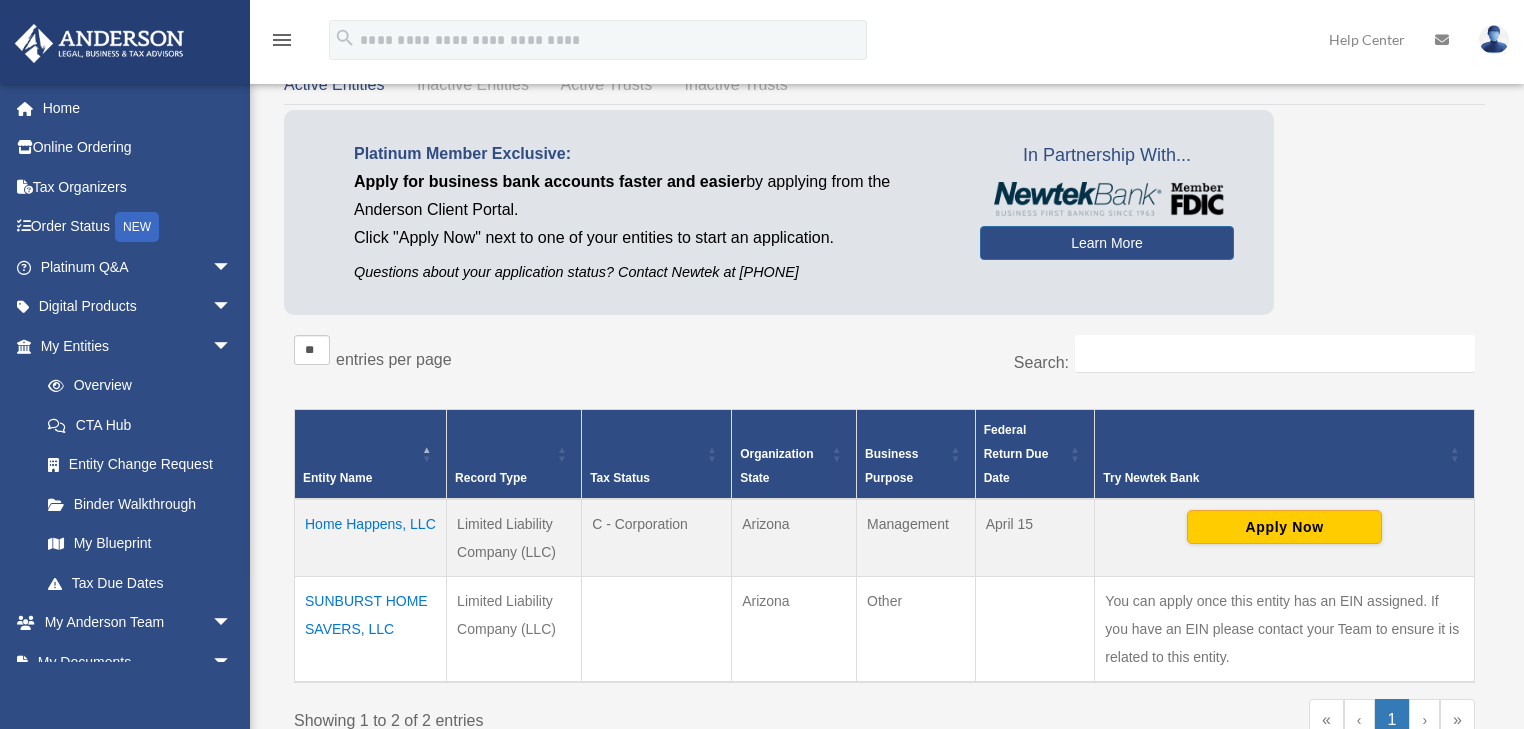 scroll, scrollTop: 96, scrollLeft: 0, axis: vertical 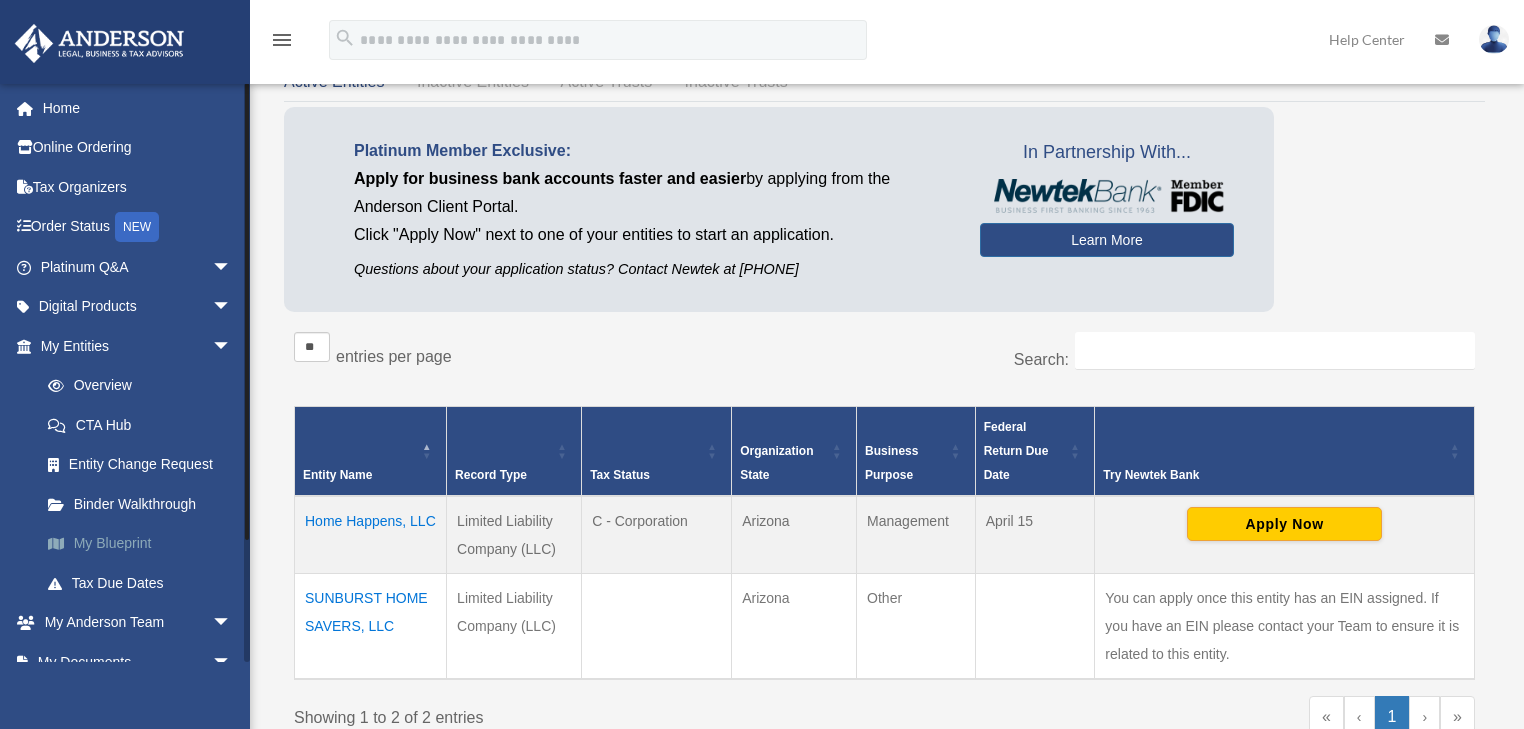 click on "My Blueprint" at bounding box center [145, 544] 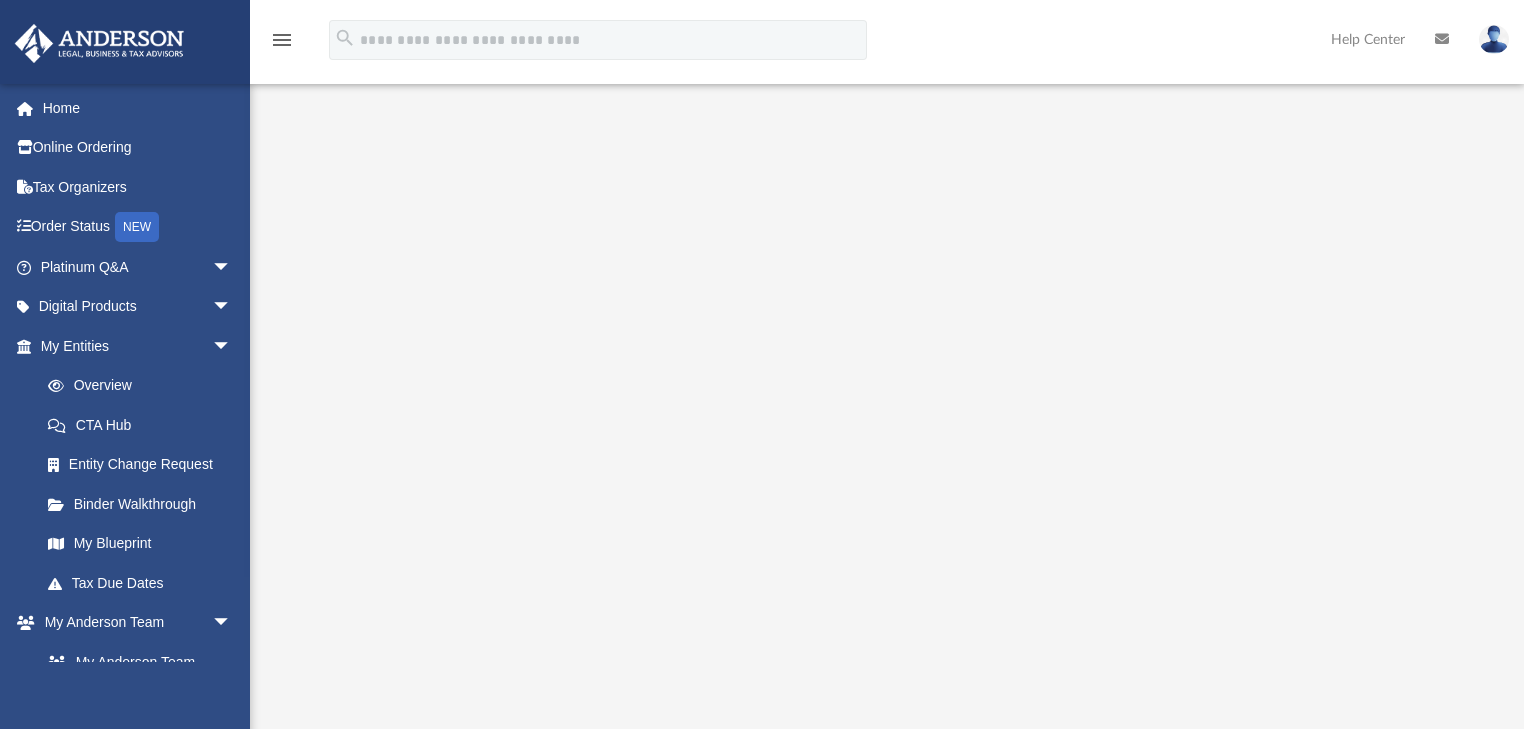 scroll, scrollTop: 224, scrollLeft: 0, axis: vertical 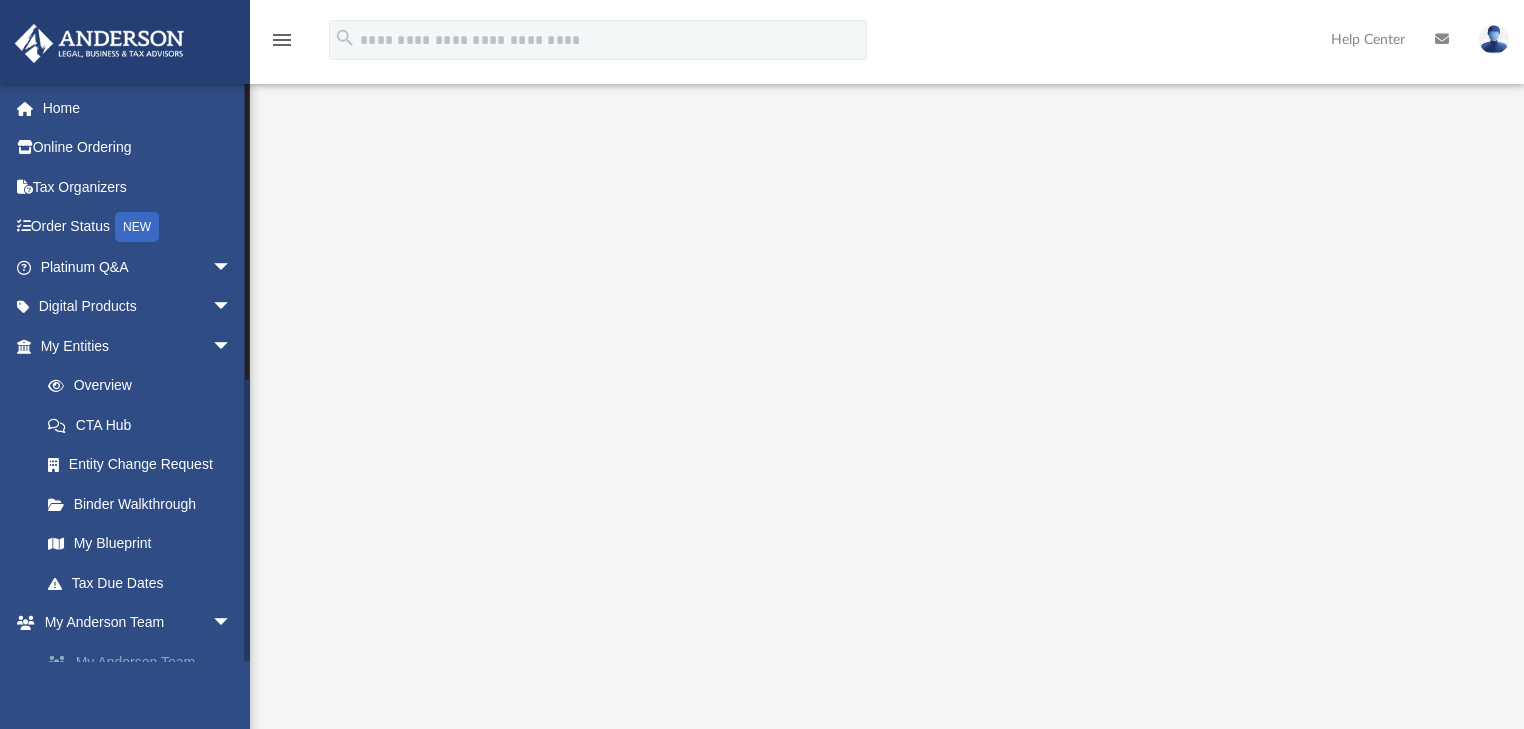 click on "ohcecelia67@yahoo.com
Sign Out
ohcecelia67@yahoo.com
Home
Online Ordering
Tax Organizers
Order Status  NEW
Platinum Q&A arrow_drop_down
Client FAQ
Platinum Walkthrough
Submit a Question
Answered Questions
Document Review
Platinum Knowledge Room
Tax & Bookkeeping Packages
Land Trust & Deed Forum
Portal Feedback
Digital Products arrow_drop_down
Tax Toolbox
Virtual Bookkeeping
Land Trust Kit
Wholesale Trust Kit
My Entities arrow_drop_down
Overview
CTA Hub
Entity Change Request
Binder Walkthrough
My Blueprint
Tax Due Dates
My Anderson Team arrow_drop_down
My Anderson Team
Anderson System
Client Referrals
My Documents arrow_drop_down
Box
Meeting Minutes
Forms Library
Notarize" at bounding box center [125, 372] 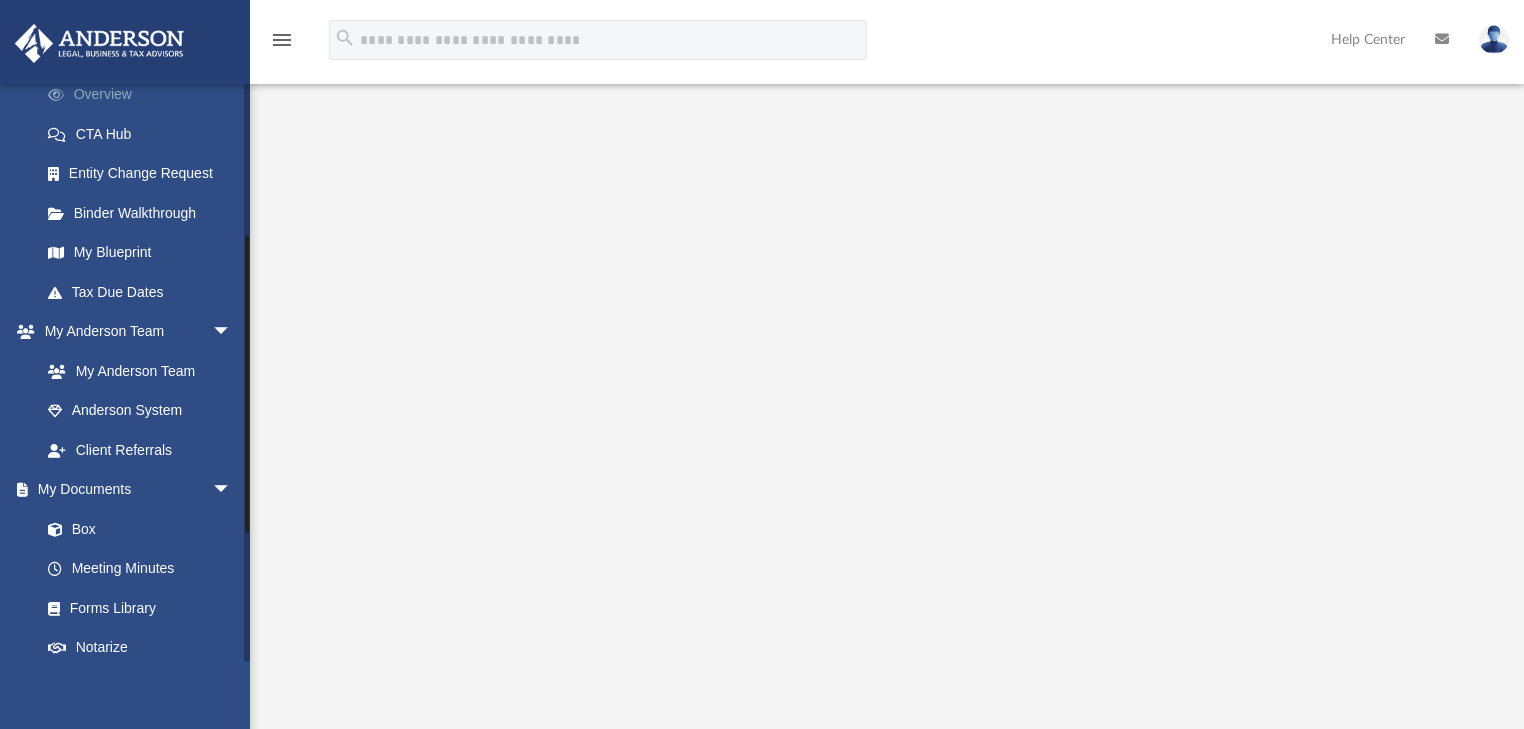 click on "Overview" at bounding box center (145, 95) 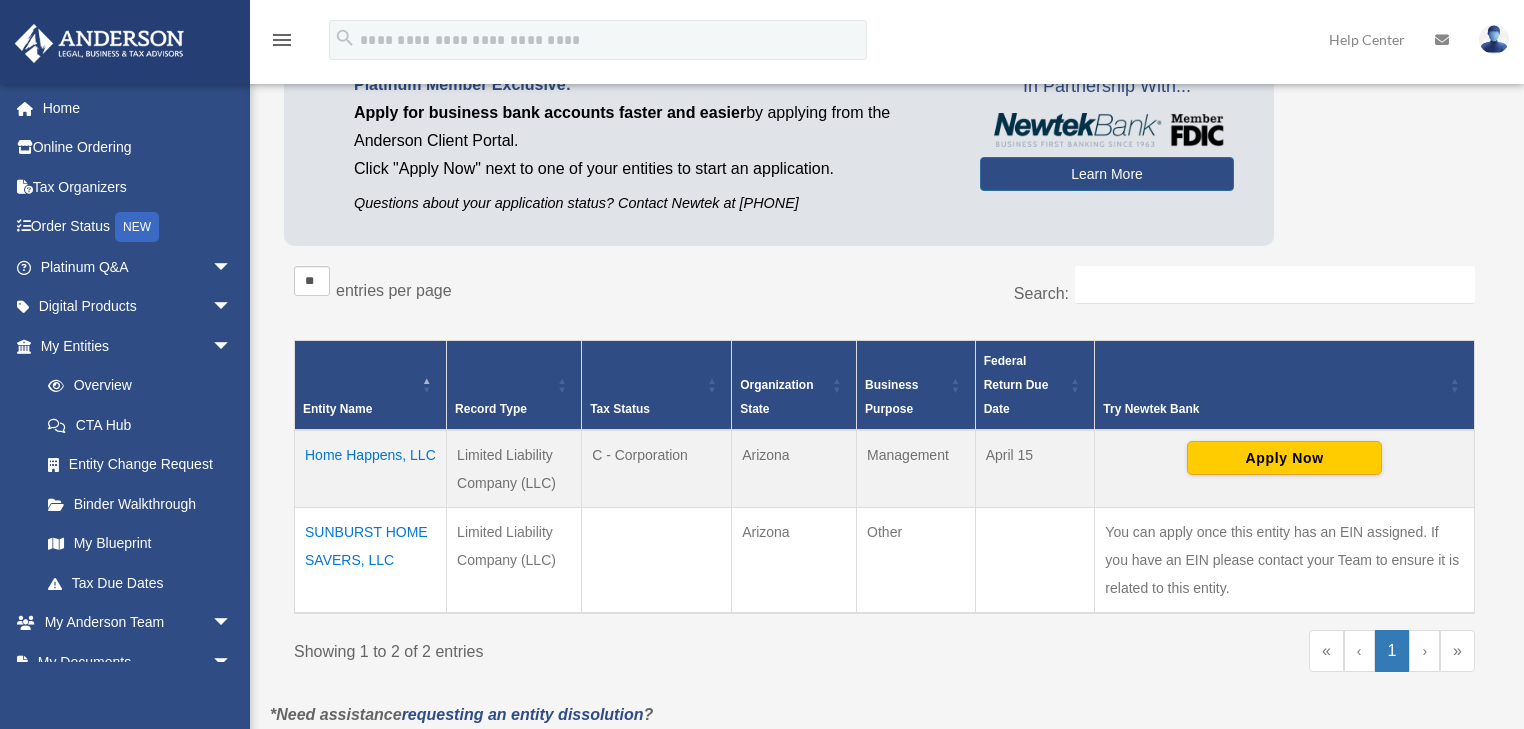 scroll, scrollTop: 256, scrollLeft: 0, axis: vertical 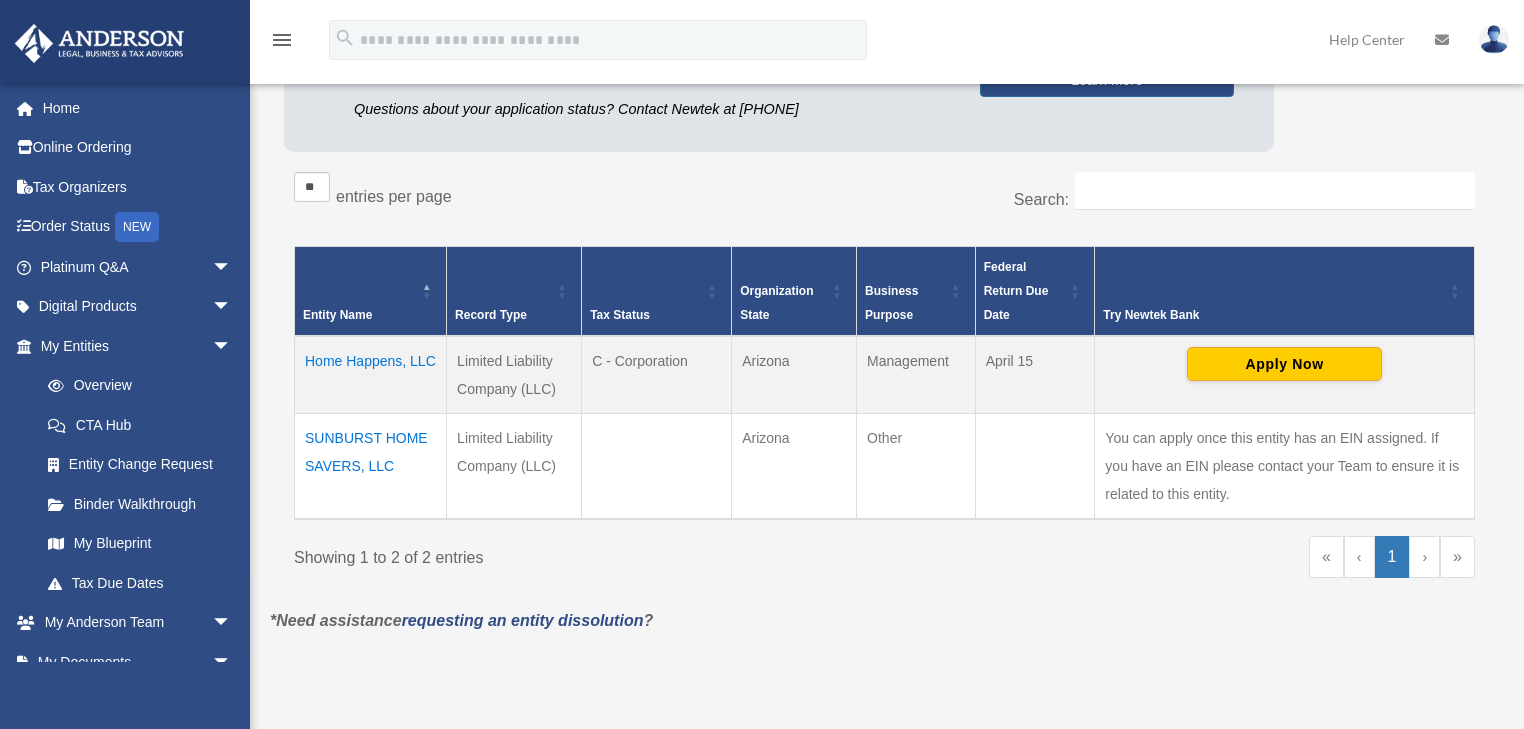 click on "Home Happens, LLC" at bounding box center [371, 375] 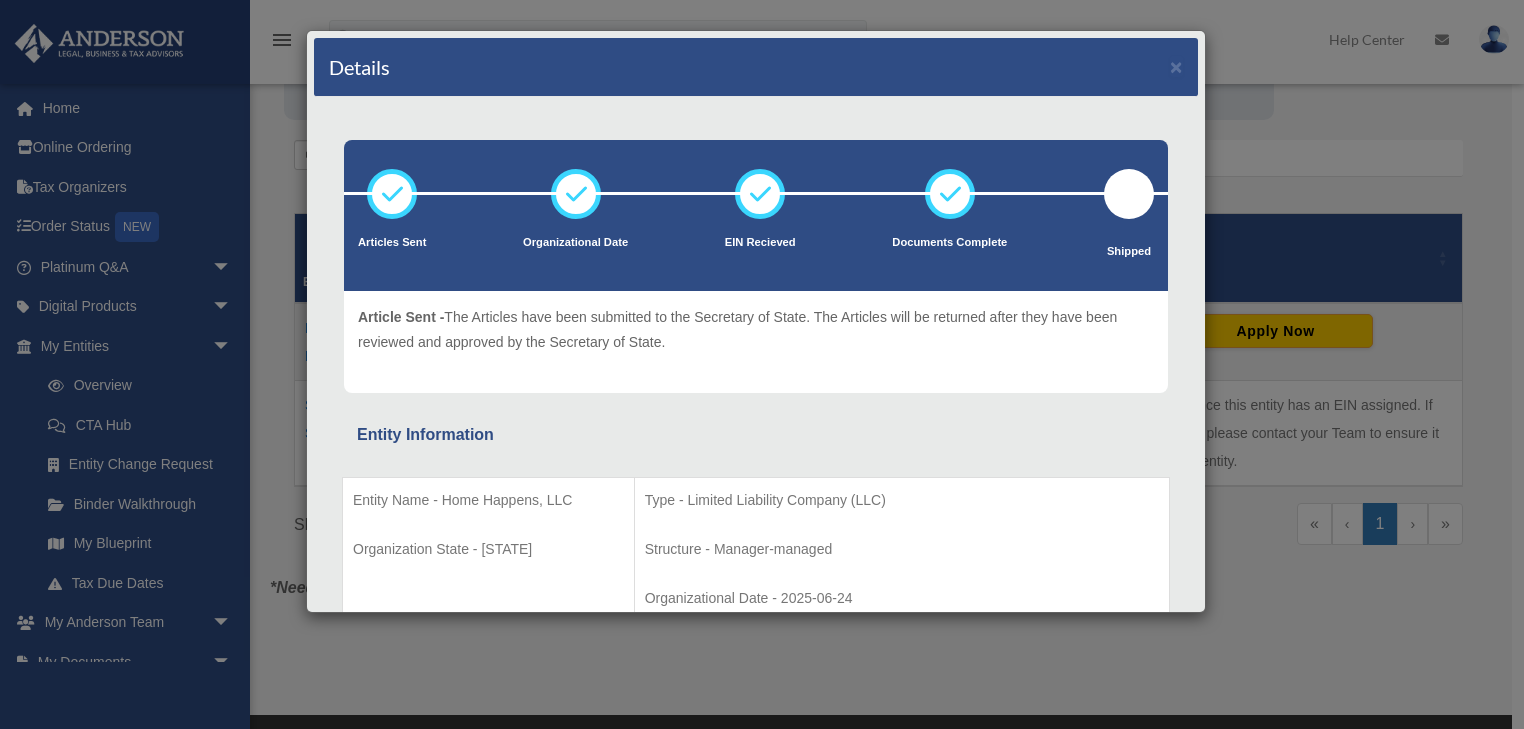 scroll, scrollTop: 416, scrollLeft: 0, axis: vertical 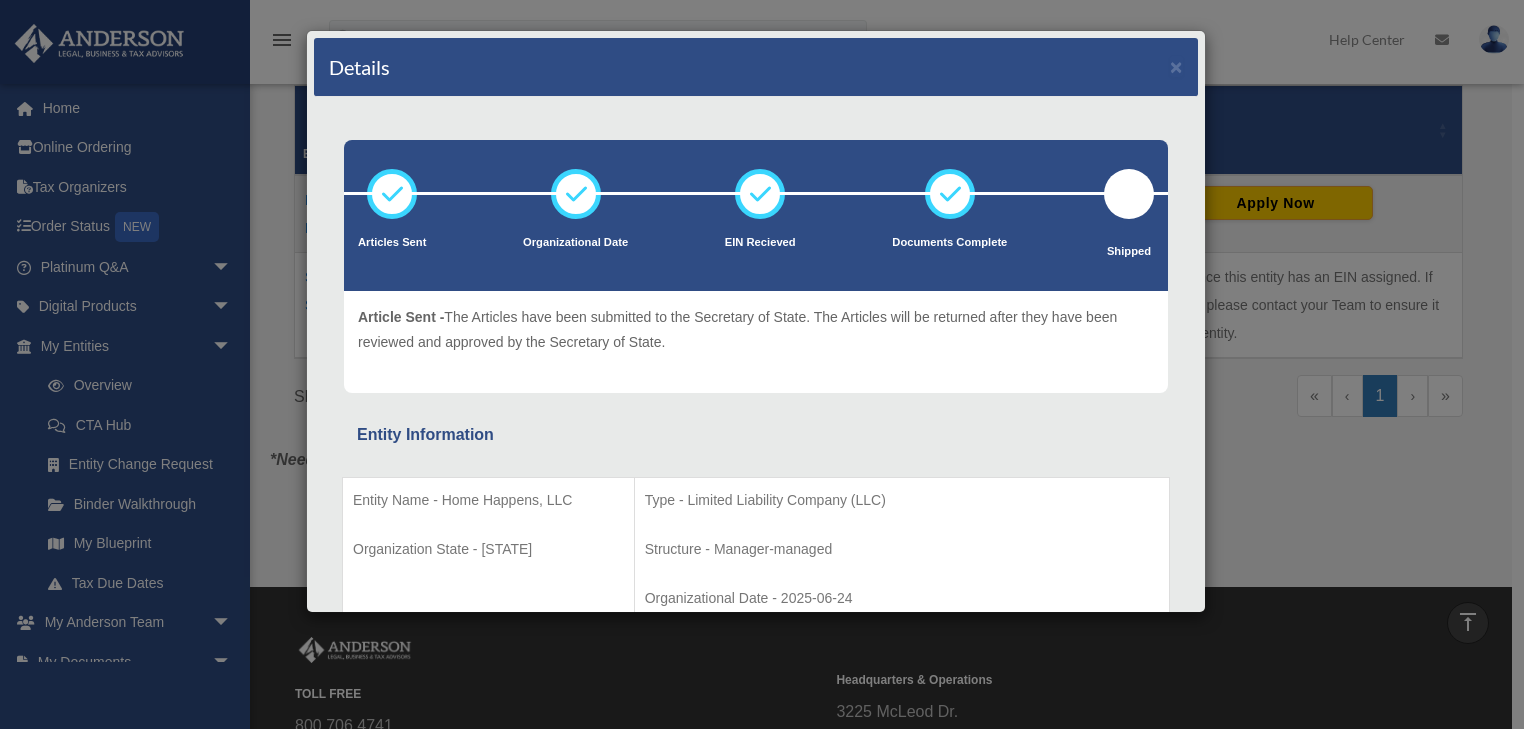 click on "Article Sent -   The Articles have been submitted to the Secretary of State. The Articles will be returned after they have been reviewed and approved by the Secretary of State.
Organizational Date -
This is the Formation Date of the entity, given by the Secretary of State when they stamp the Articles Filed. This will generally be considered the "Start Date" of the entity.
EIN Recieved -   The Entity Employer Identification Number has been issued by the IRS. The IRS will send an EIN Letter will be sent to the entitys mailing address. The EIN may be used before the EIN Letter is received.
Documents Complete -
Shipped -" at bounding box center [756, 342] 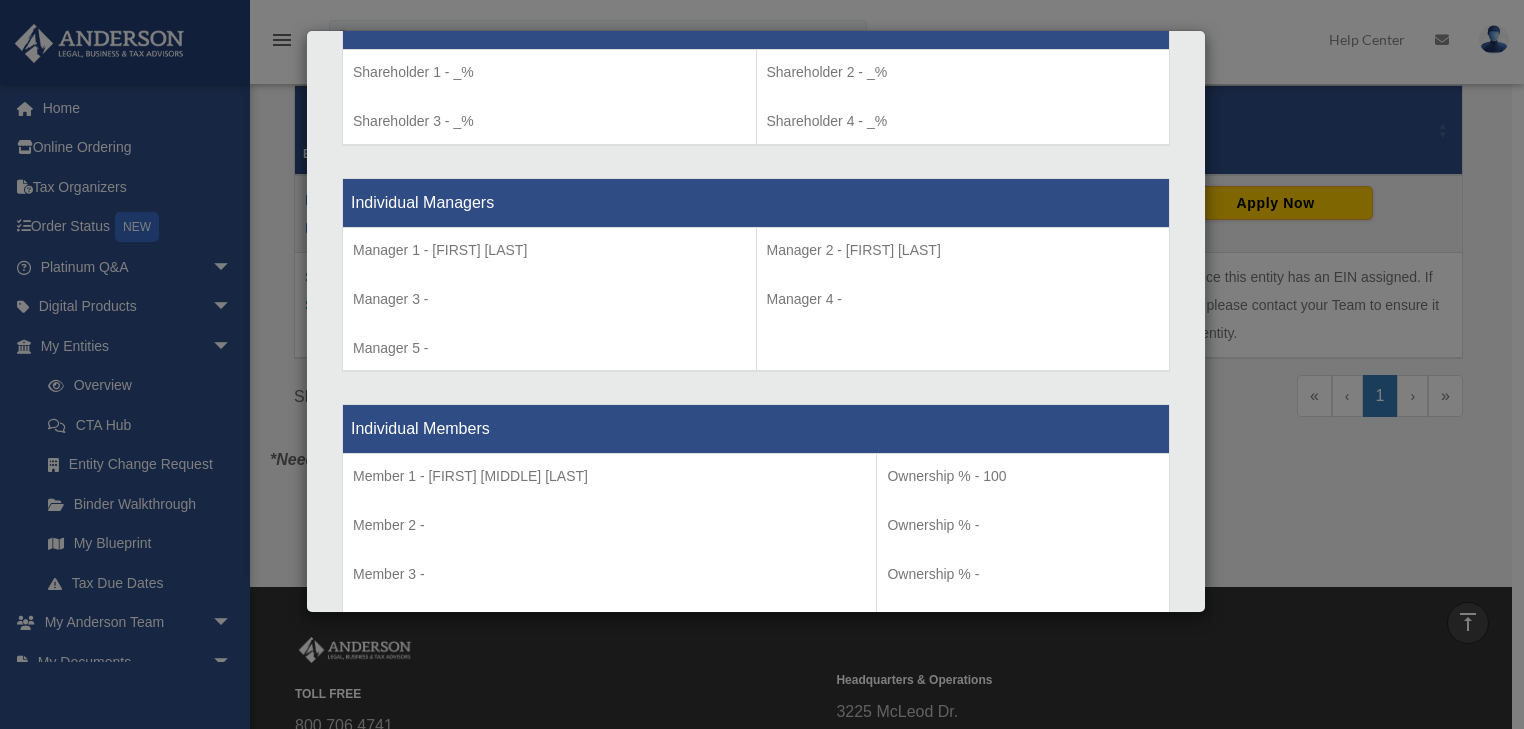 scroll, scrollTop: 1960, scrollLeft: 0, axis: vertical 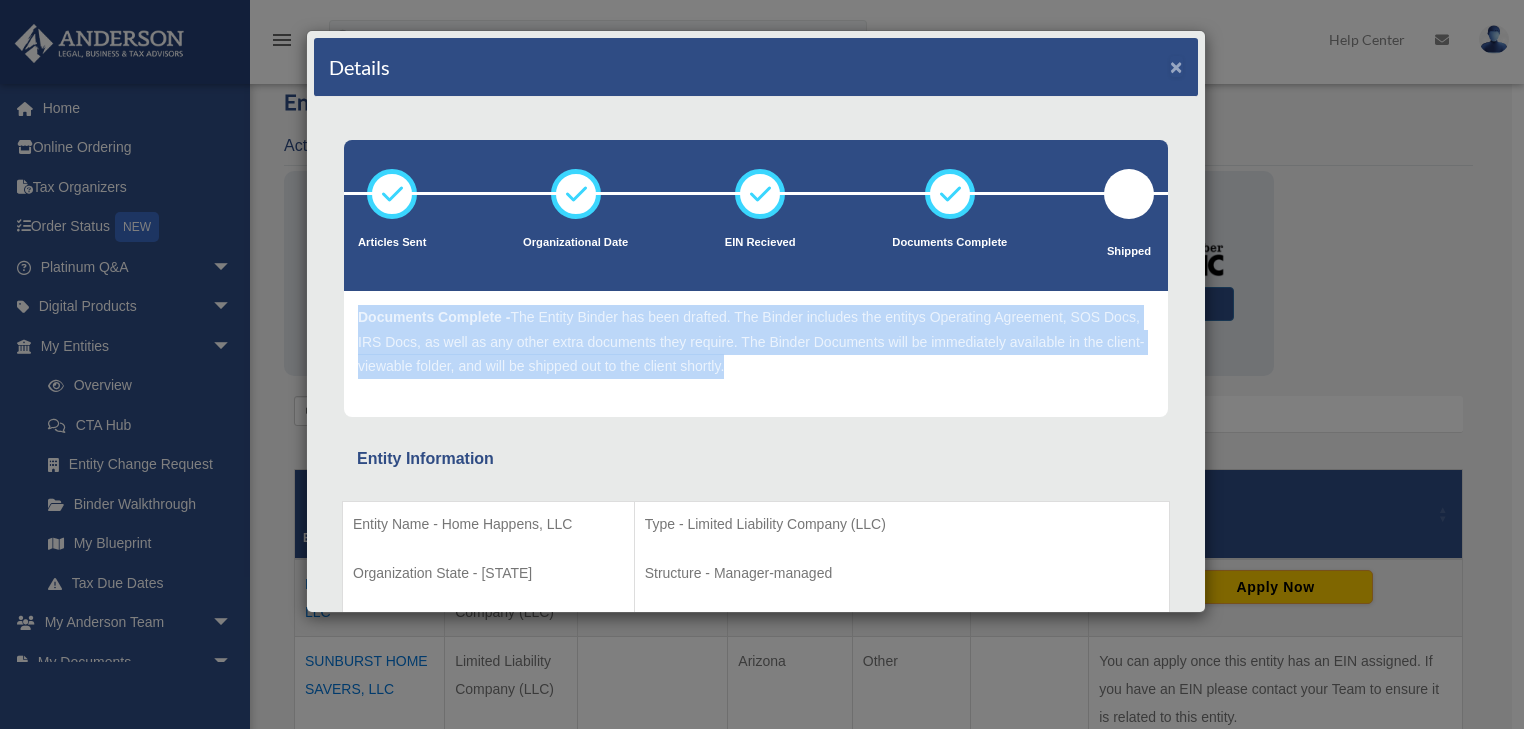 click on "×" at bounding box center (1176, 66) 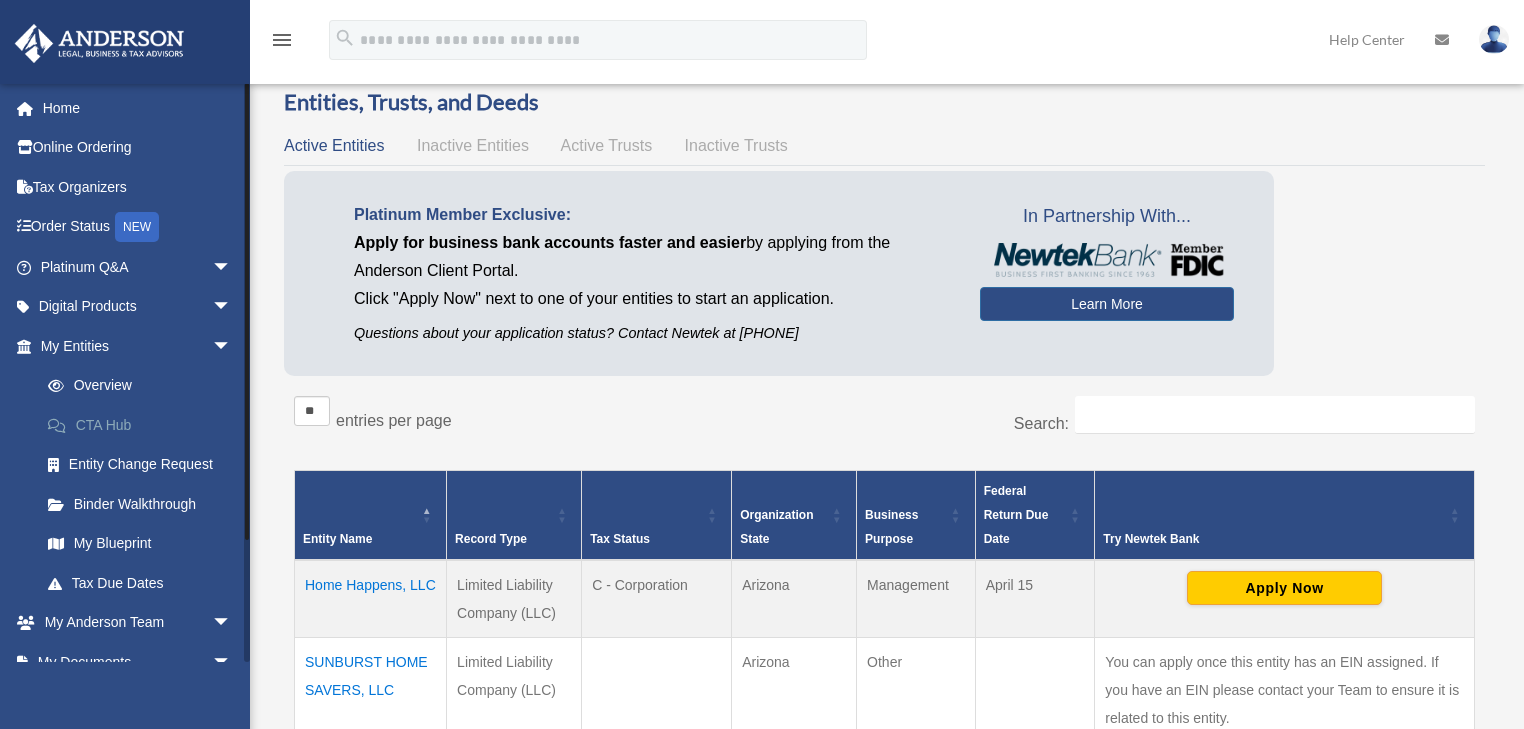 click on "CTA Hub" at bounding box center [145, 425] 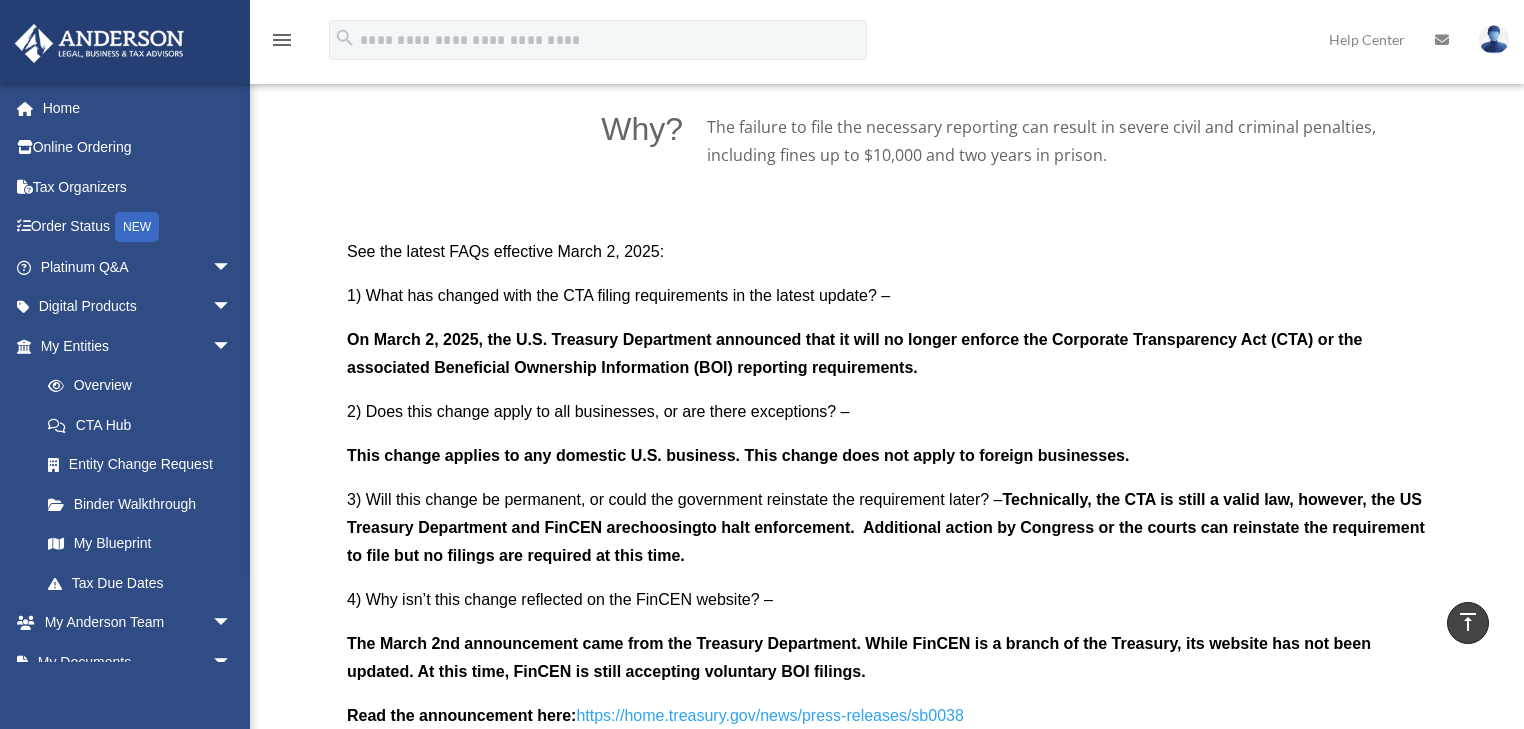 scroll, scrollTop: 1728, scrollLeft: 0, axis: vertical 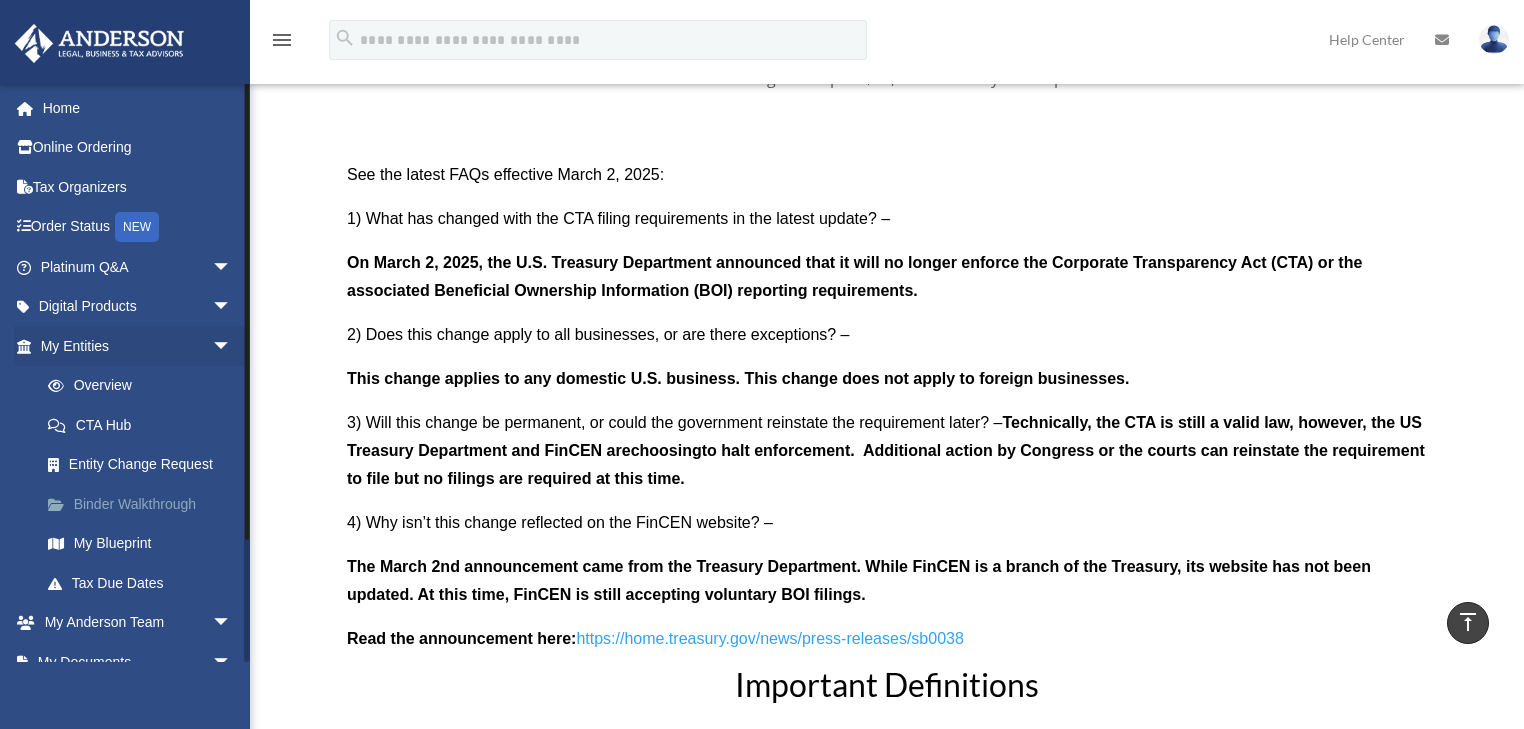 click on "Binder Walkthrough" at bounding box center (145, 504) 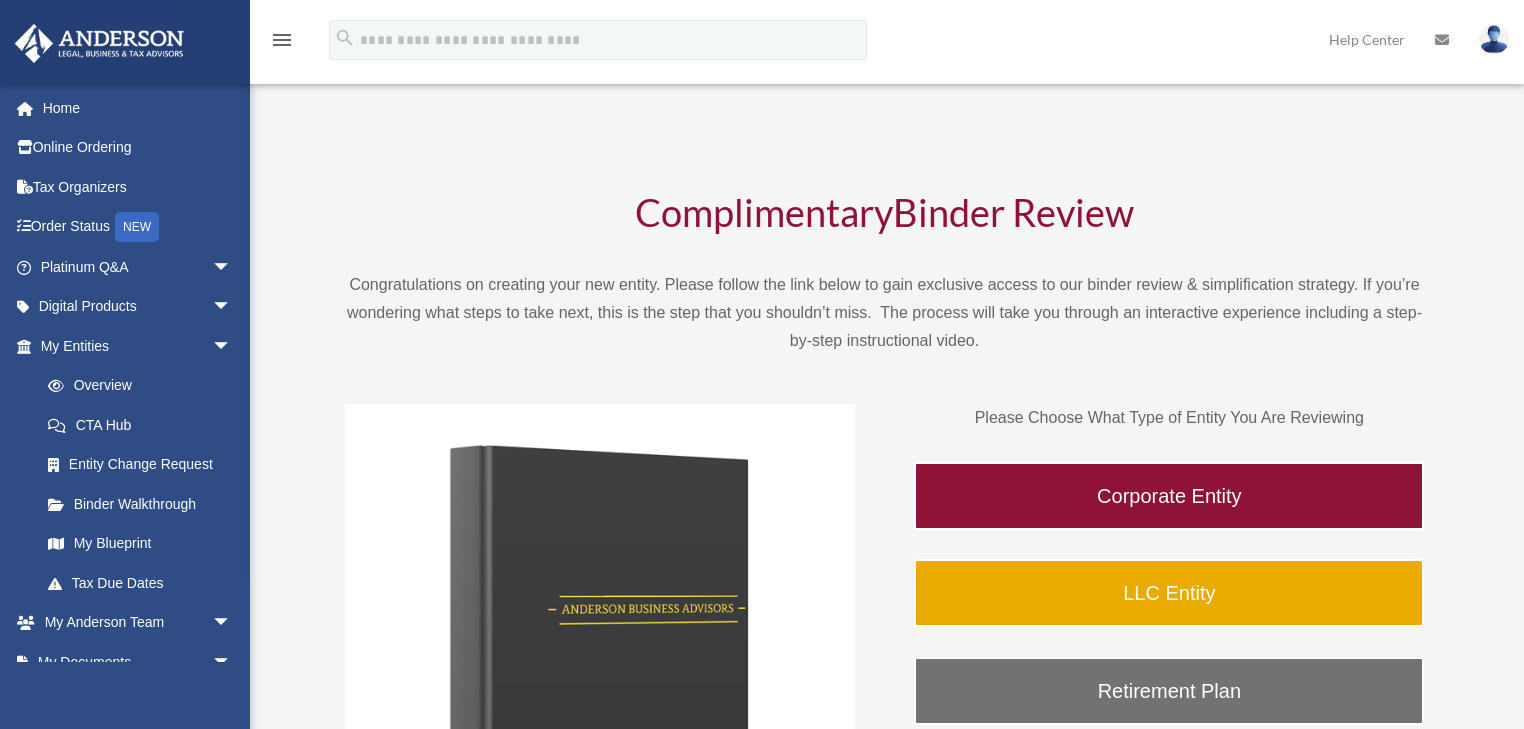 scroll, scrollTop: 0, scrollLeft: 0, axis: both 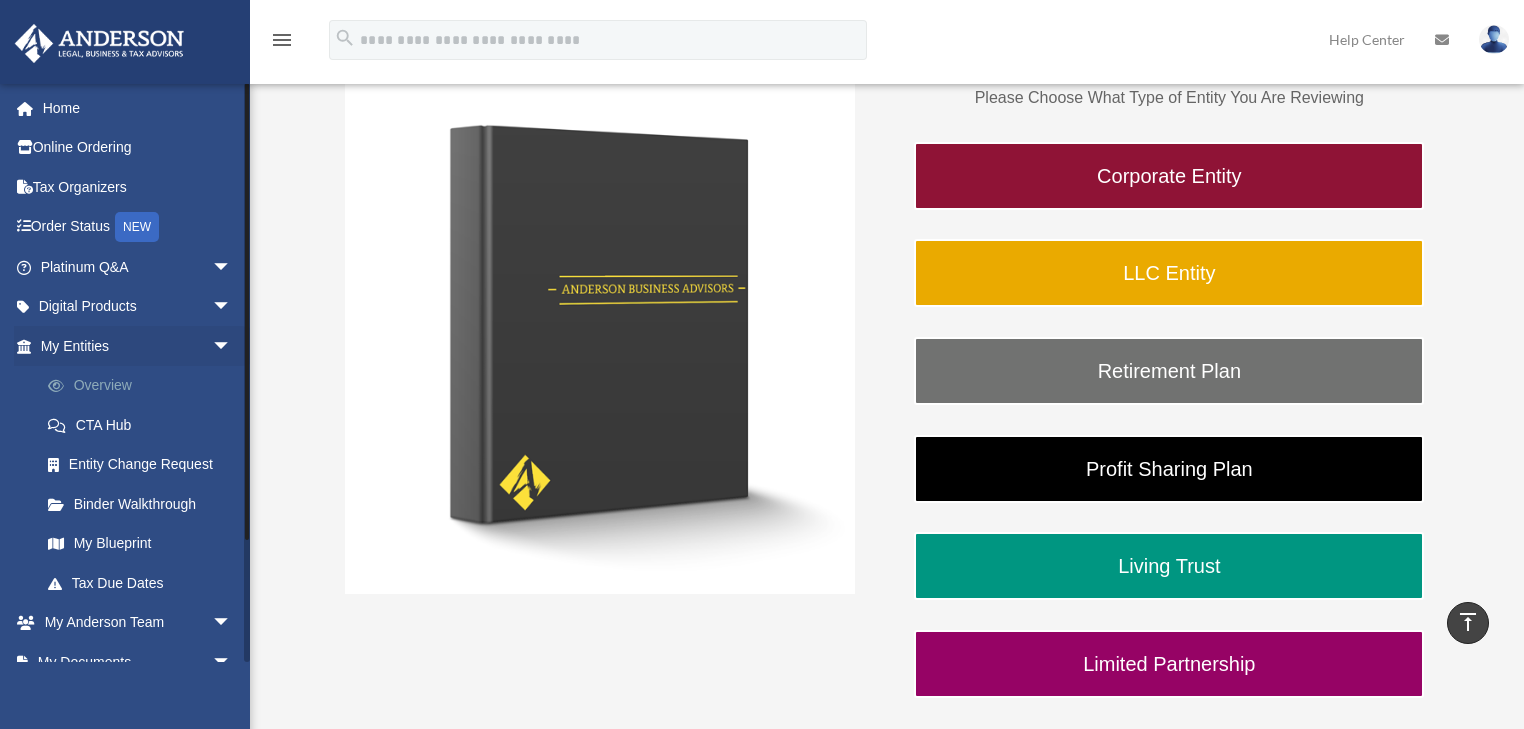 click on "Overview" at bounding box center (145, 386) 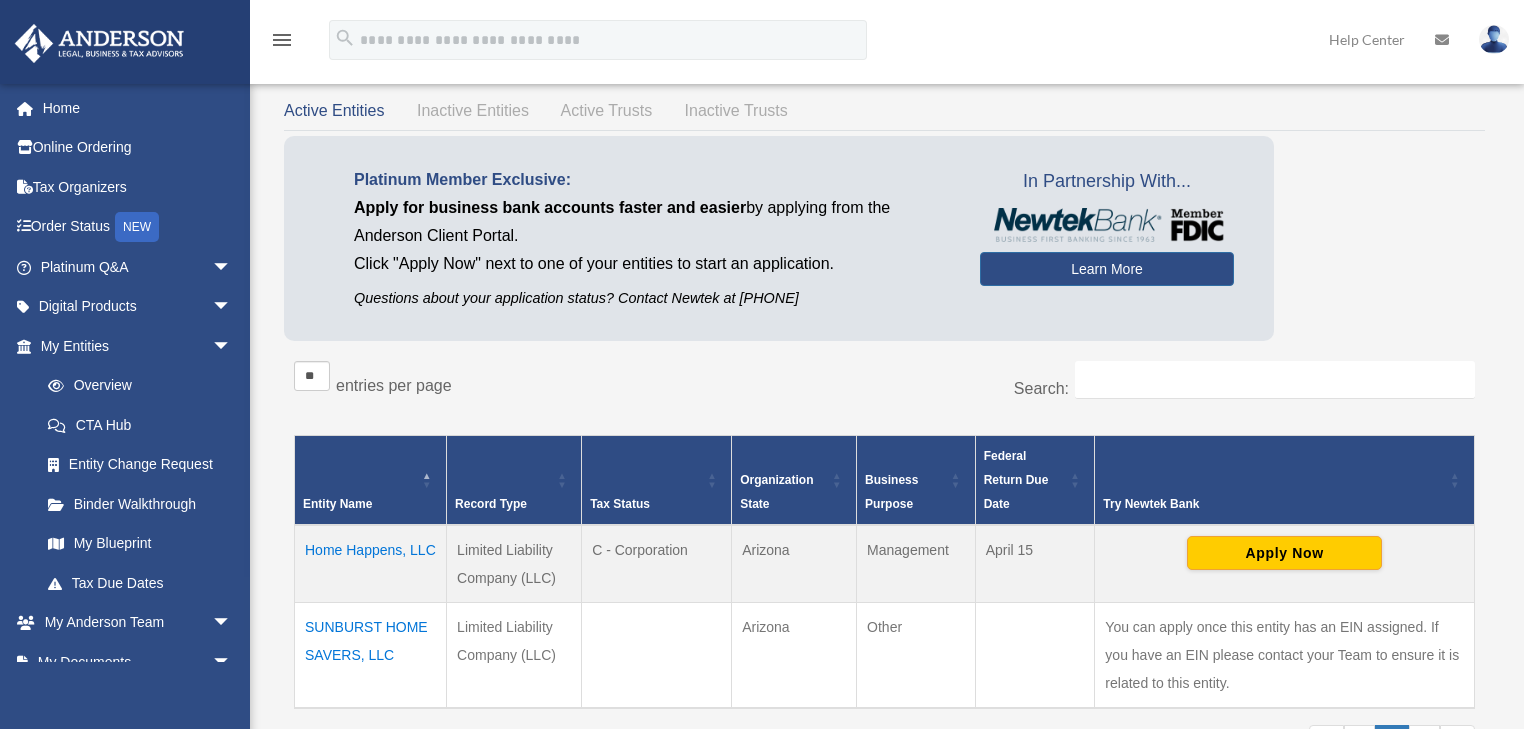 scroll, scrollTop: 64, scrollLeft: 0, axis: vertical 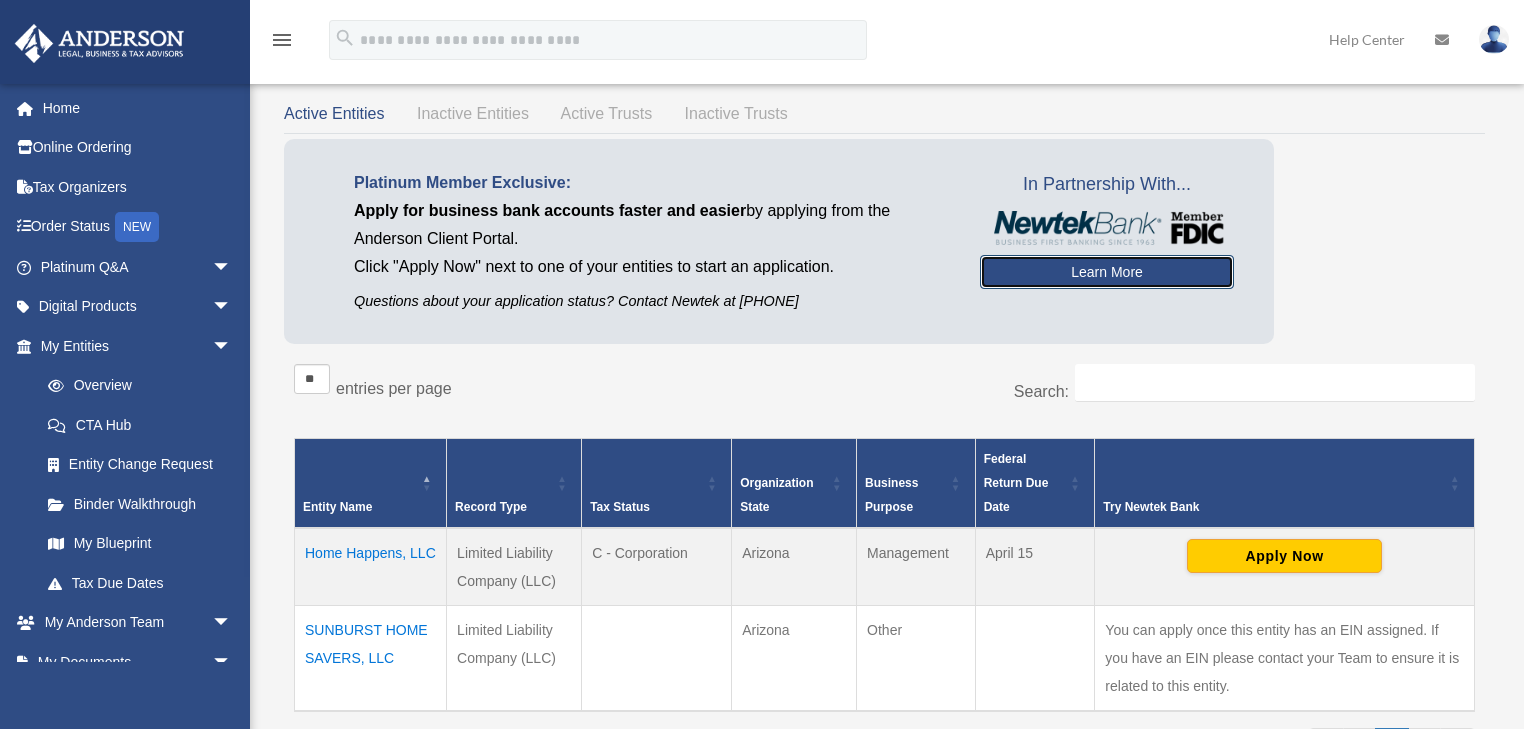 click on "Learn More" at bounding box center [1107, 272] 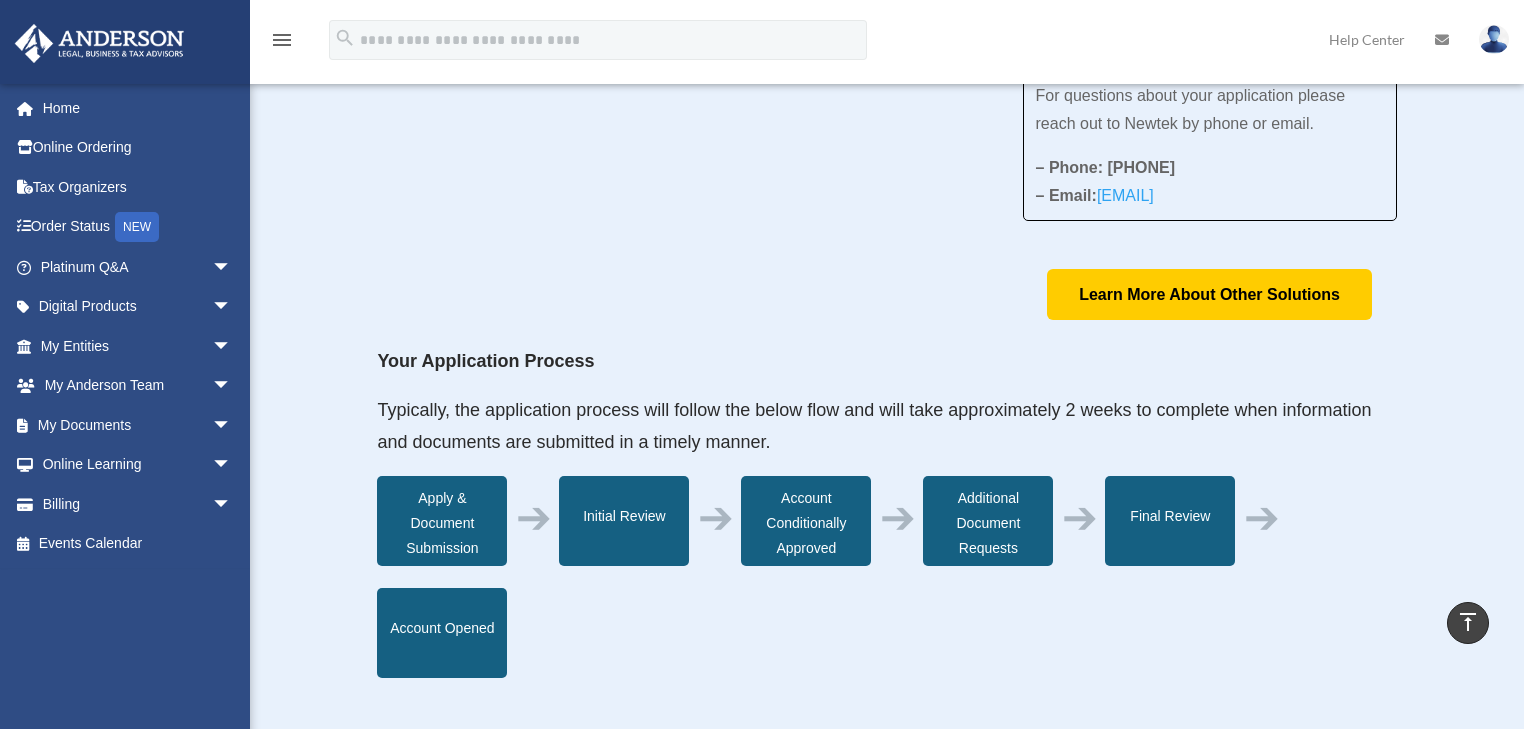 scroll, scrollTop: 320, scrollLeft: 0, axis: vertical 